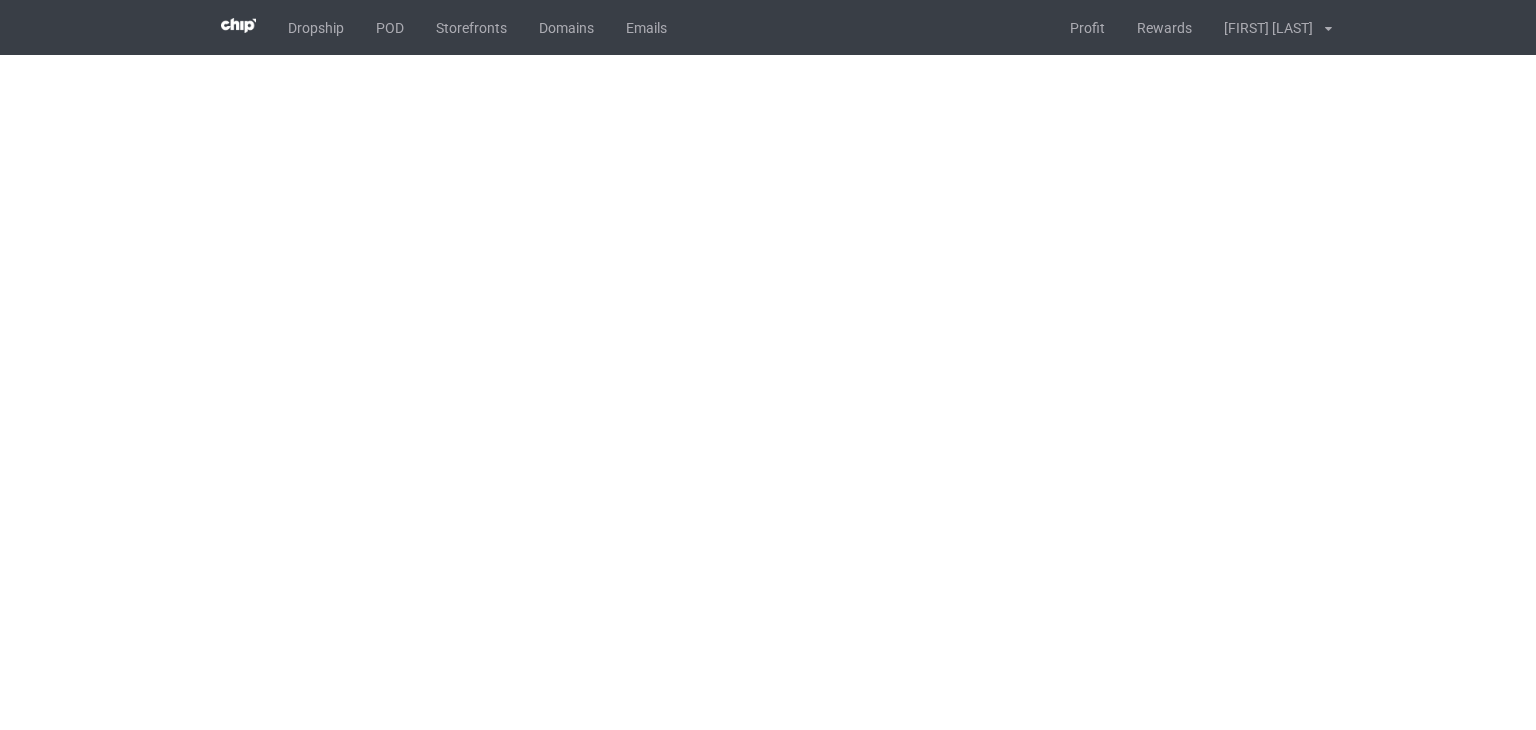 scroll, scrollTop: 0, scrollLeft: 0, axis: both 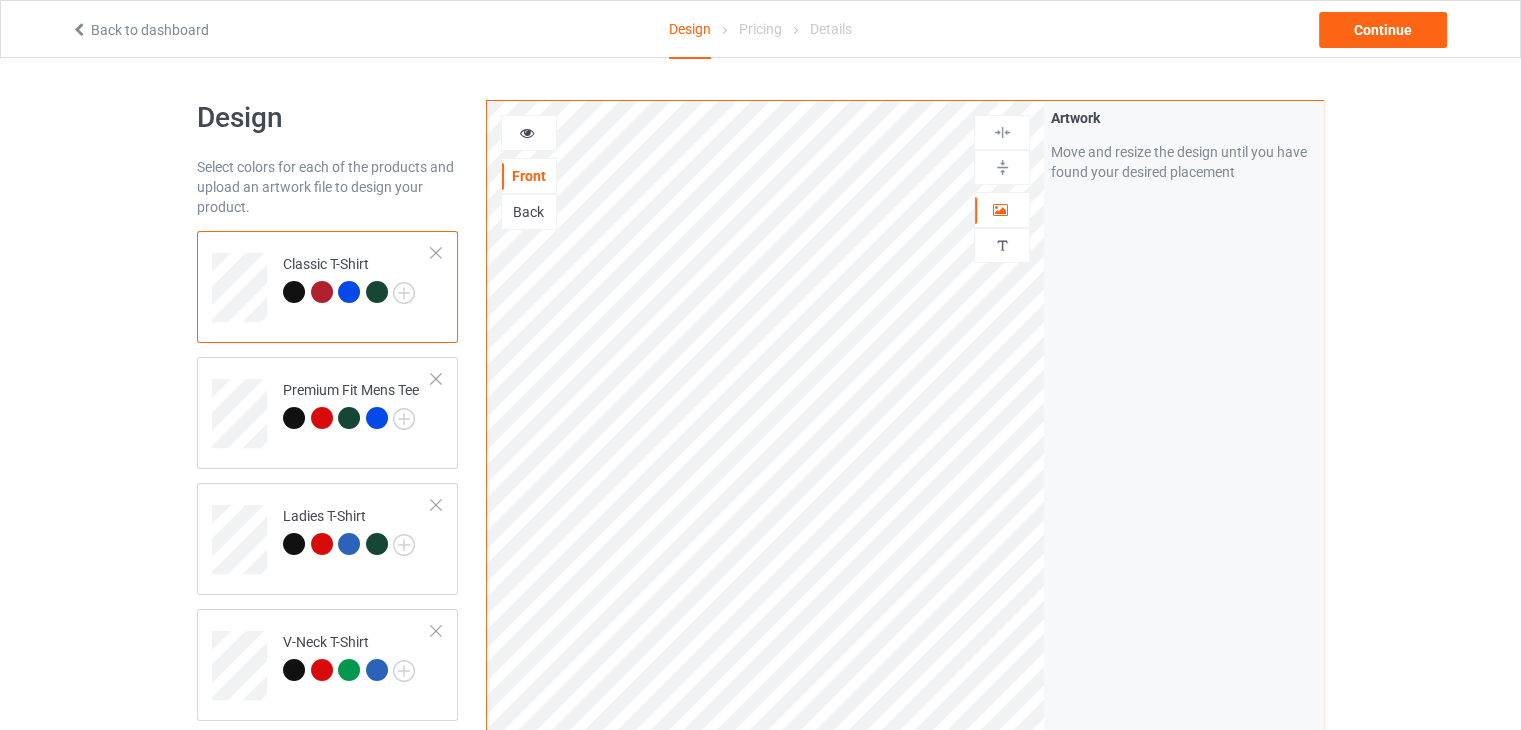 click on "Back" at bounding box center [529, 212] 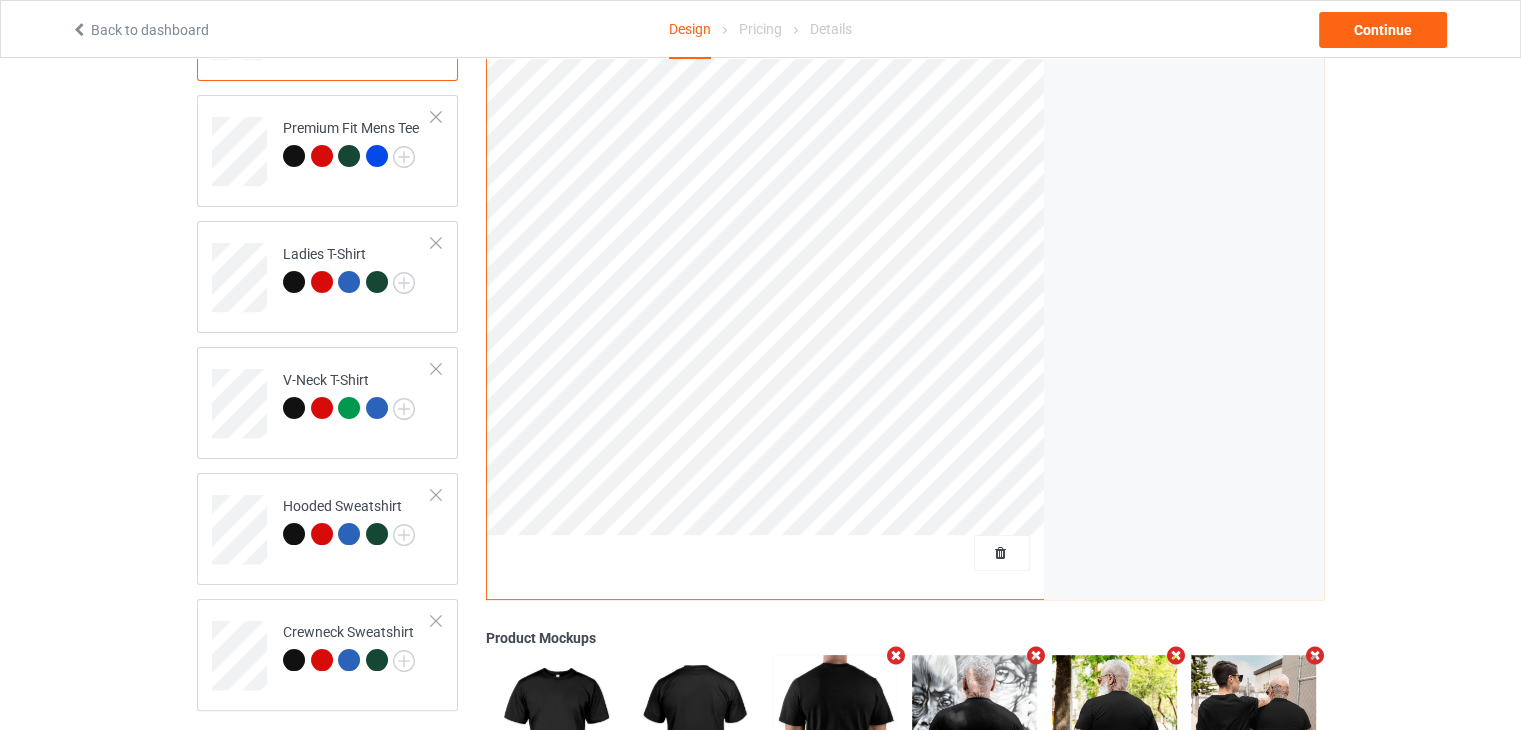scroll, scrollTop: 62, scrollLeft: 0, axis: vertical 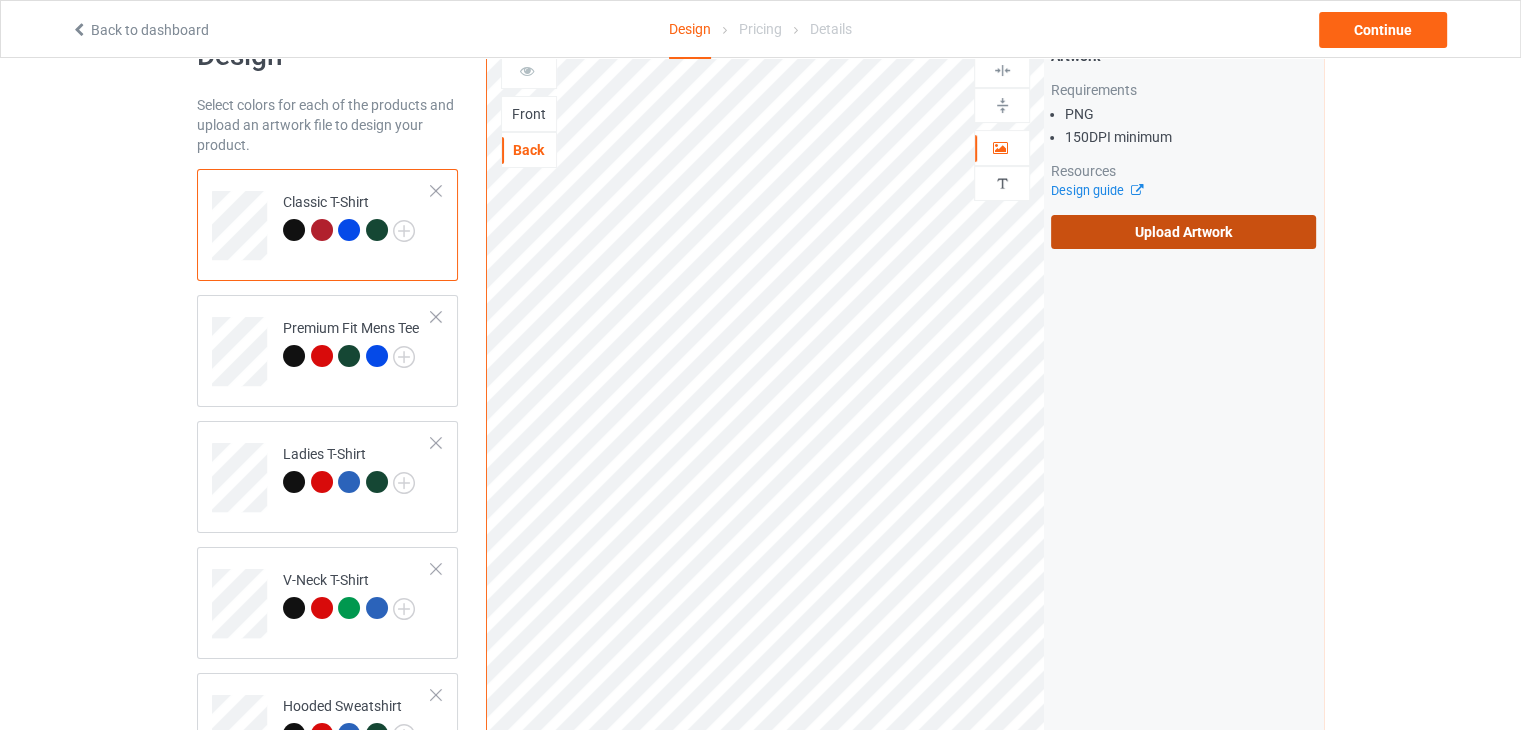 click on "Upload Artwork" at bounding box center (1183, 232) 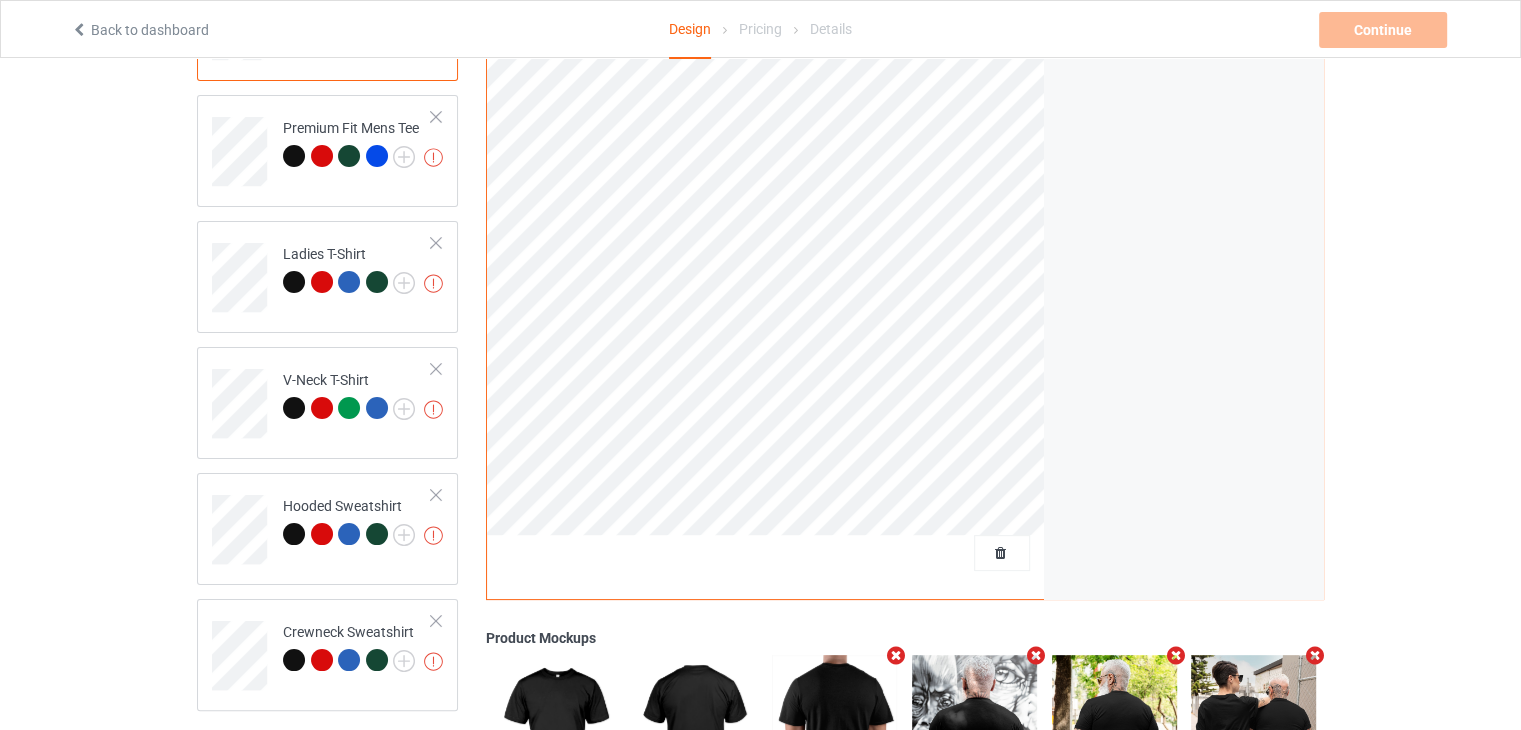 scroll, scrollTop: 0, scrollLeft: 0, axis: both 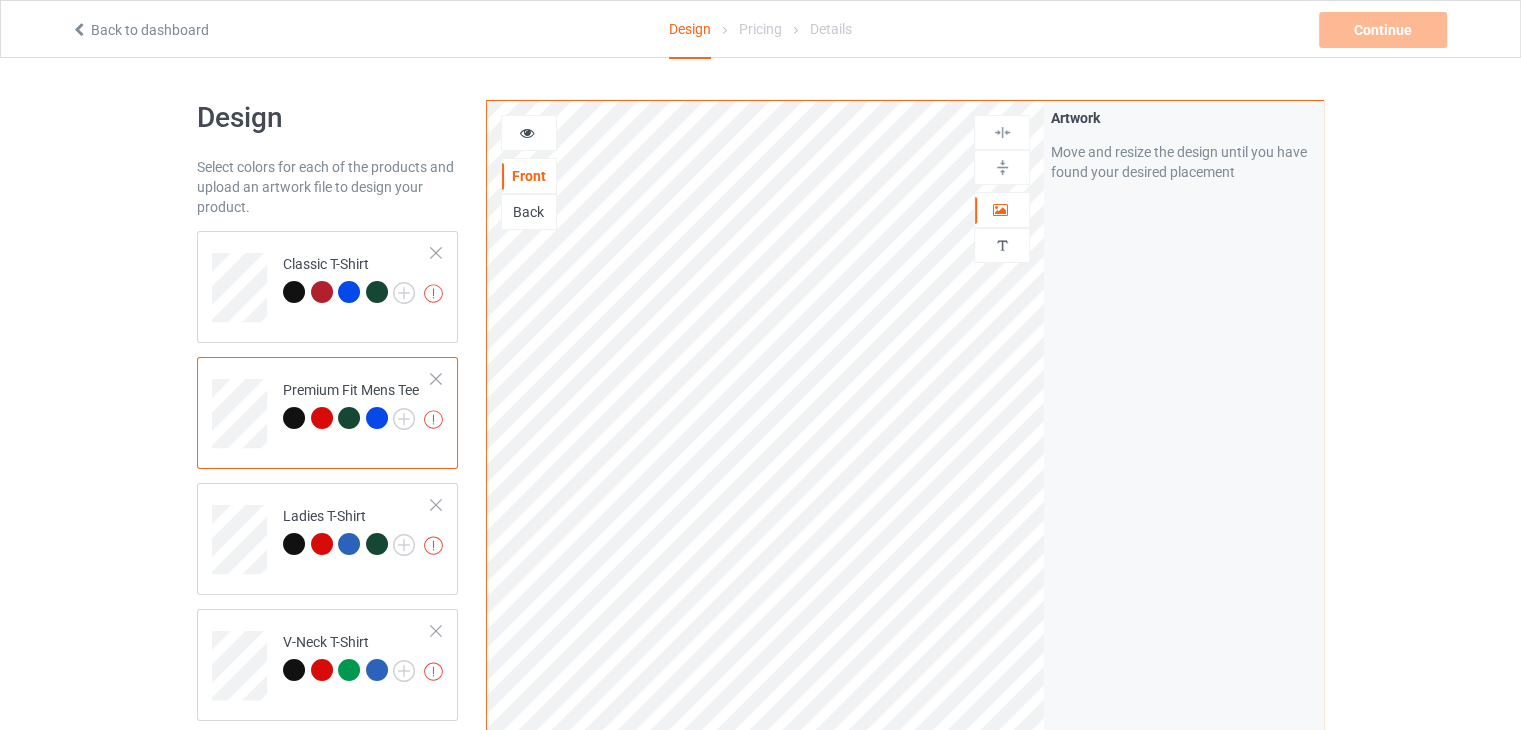 click on "Back" at bounding box center (529, 212) 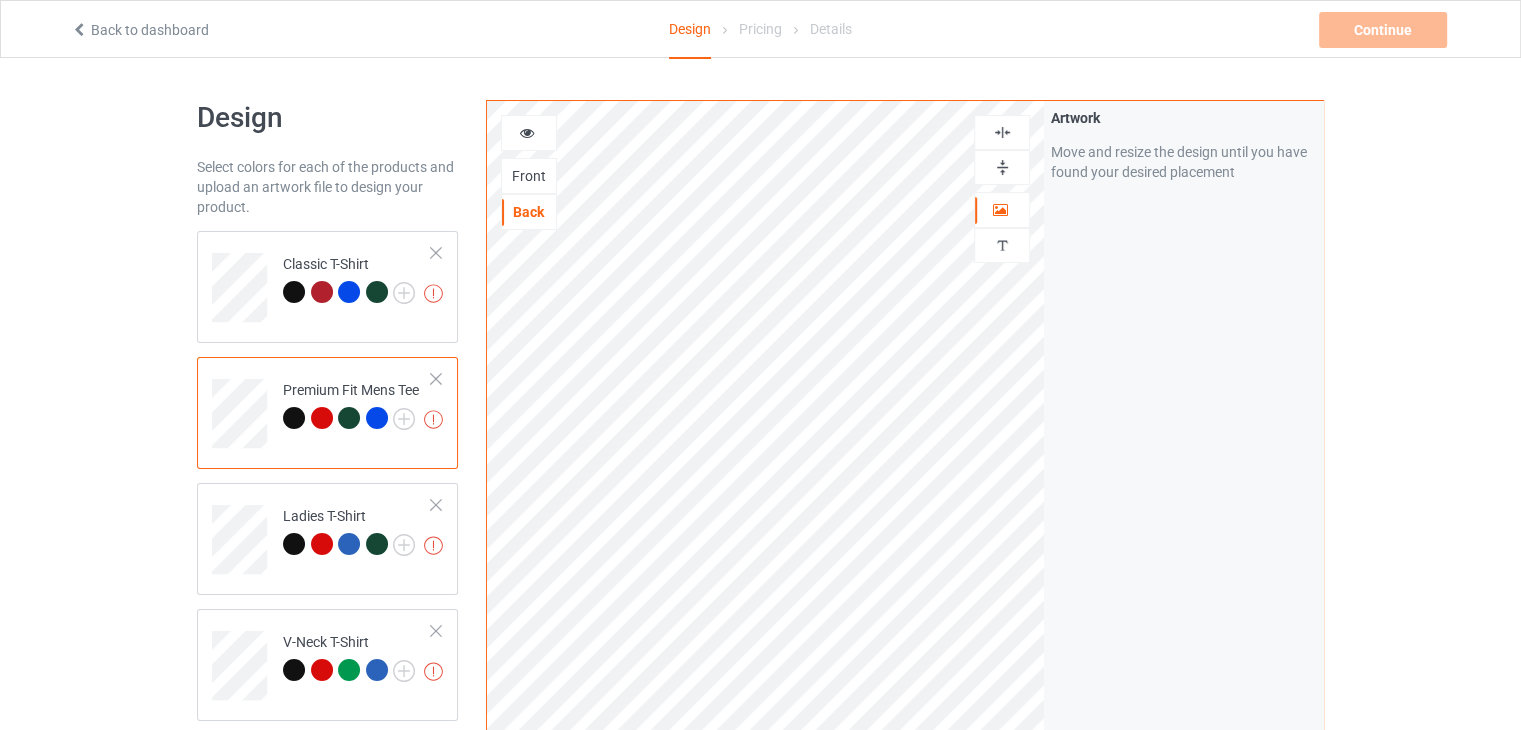 scroll, scrollTop: 300, scrollLeft: 0, axis: vertical 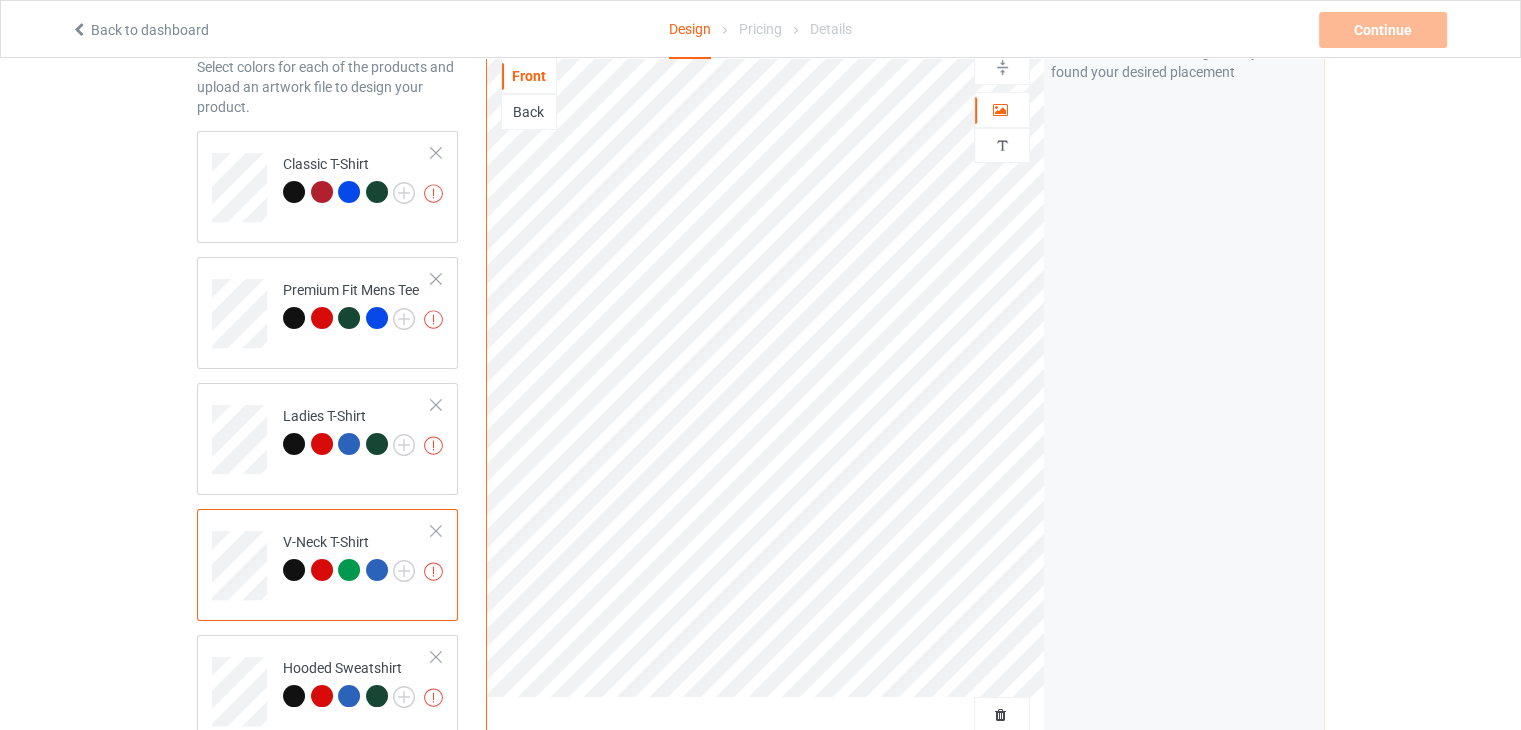 click on "Back" at bounding box center [529, 112] 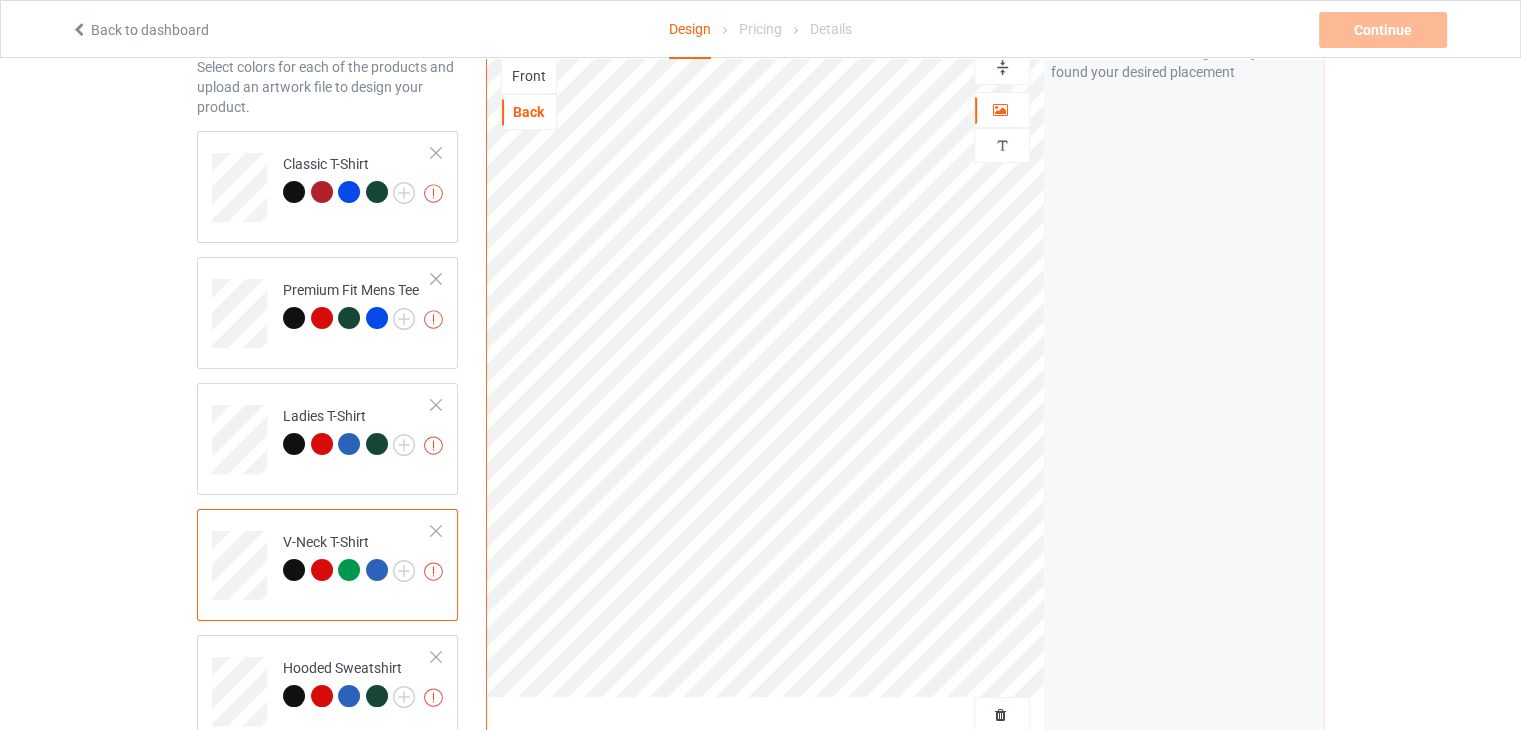scroll, scrollTop: 0, scrollLeft: 0, axis: both 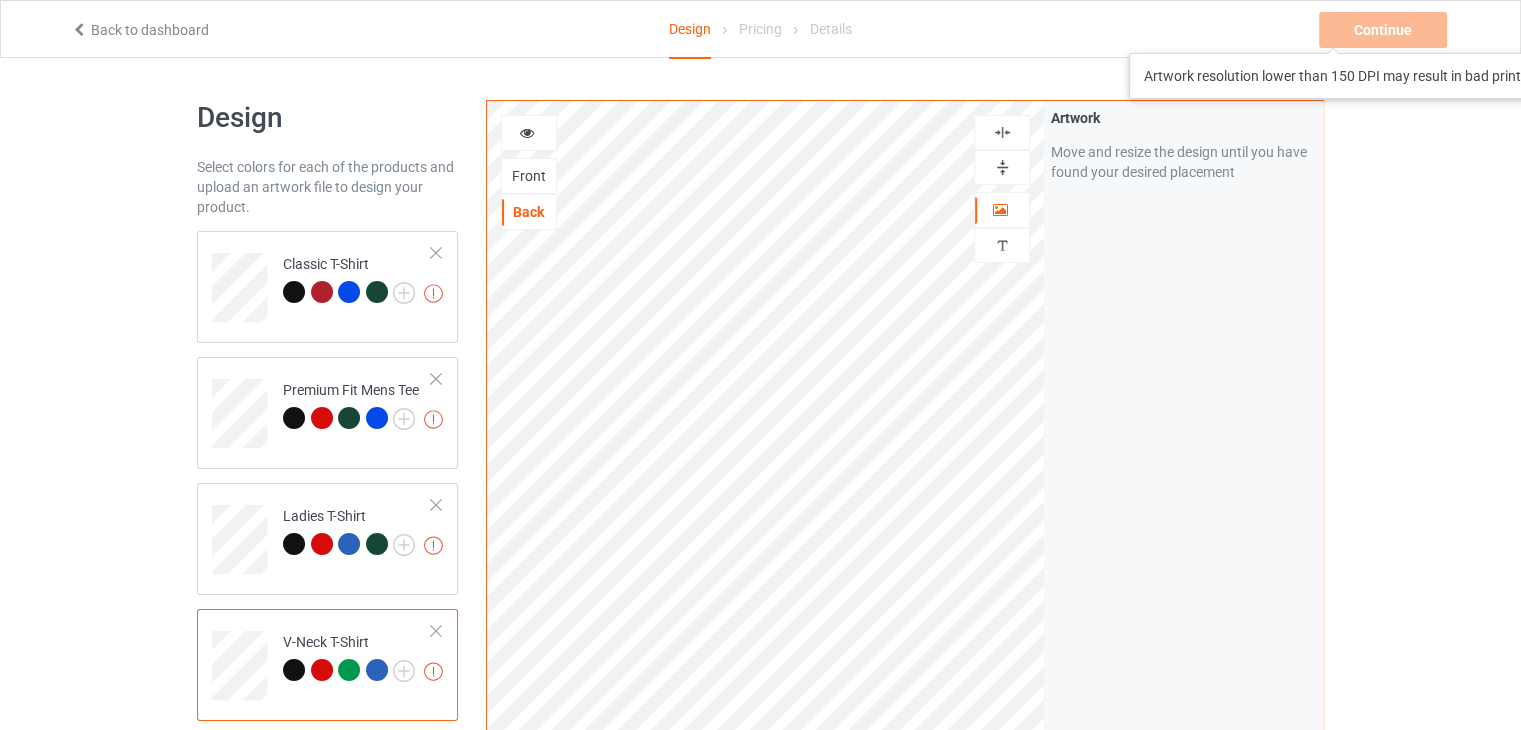 click on "Continue Artwork resolution lower than 150 DPI may result in bad print" at bounding box center [1385, 30] 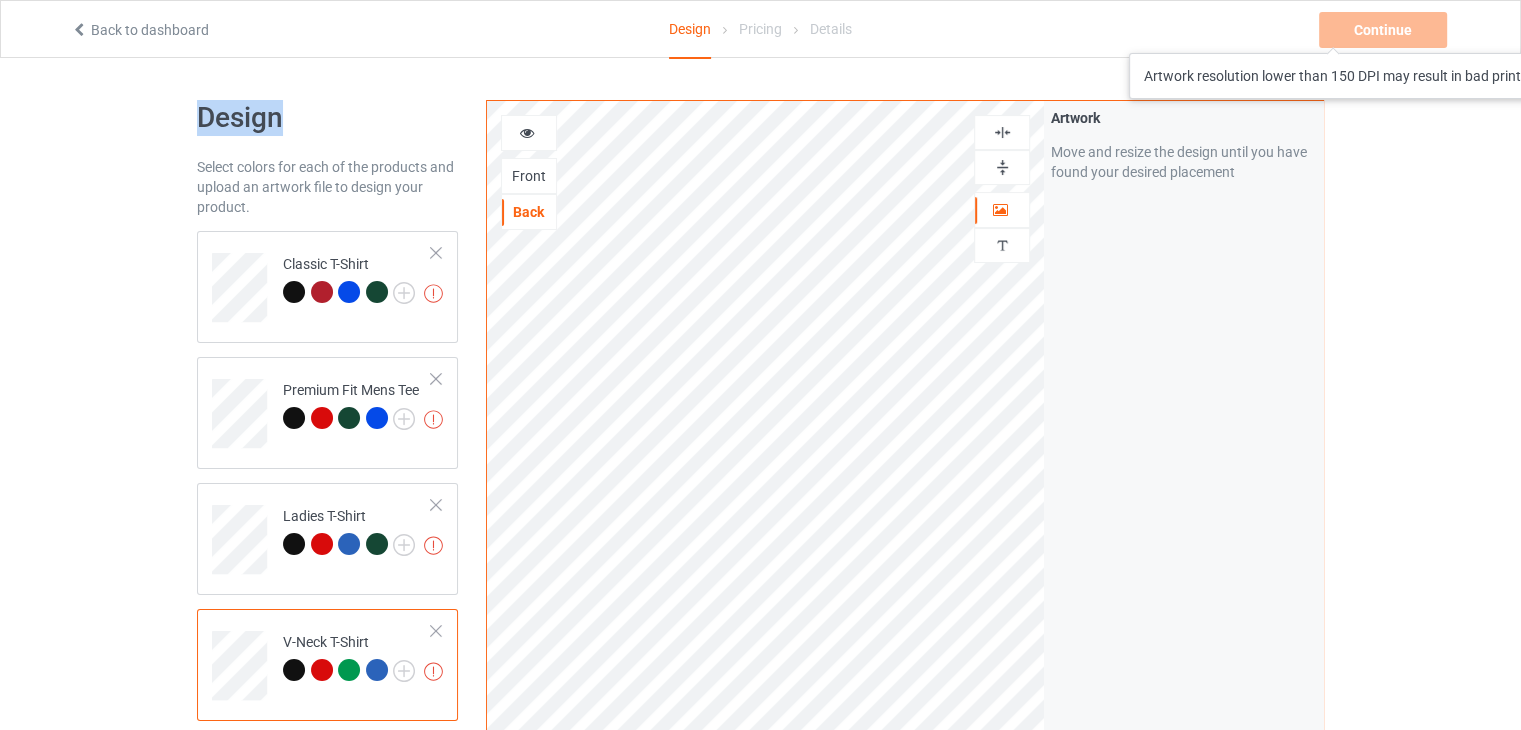 click on "Continue Artwork resolution lower than 150 DPI may result in bad print" at bounding box center (1385, 30) 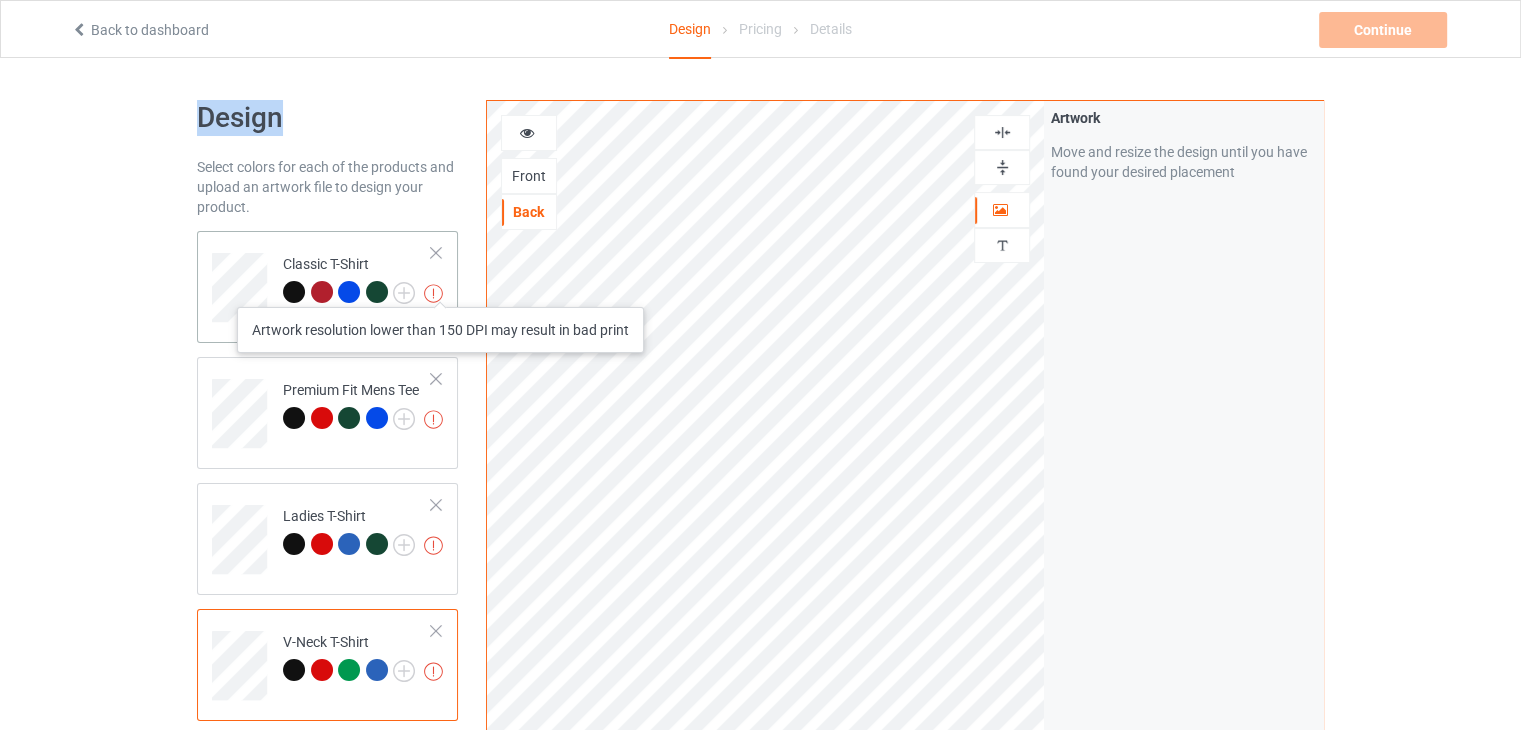 click at bounding box center [433, 293] 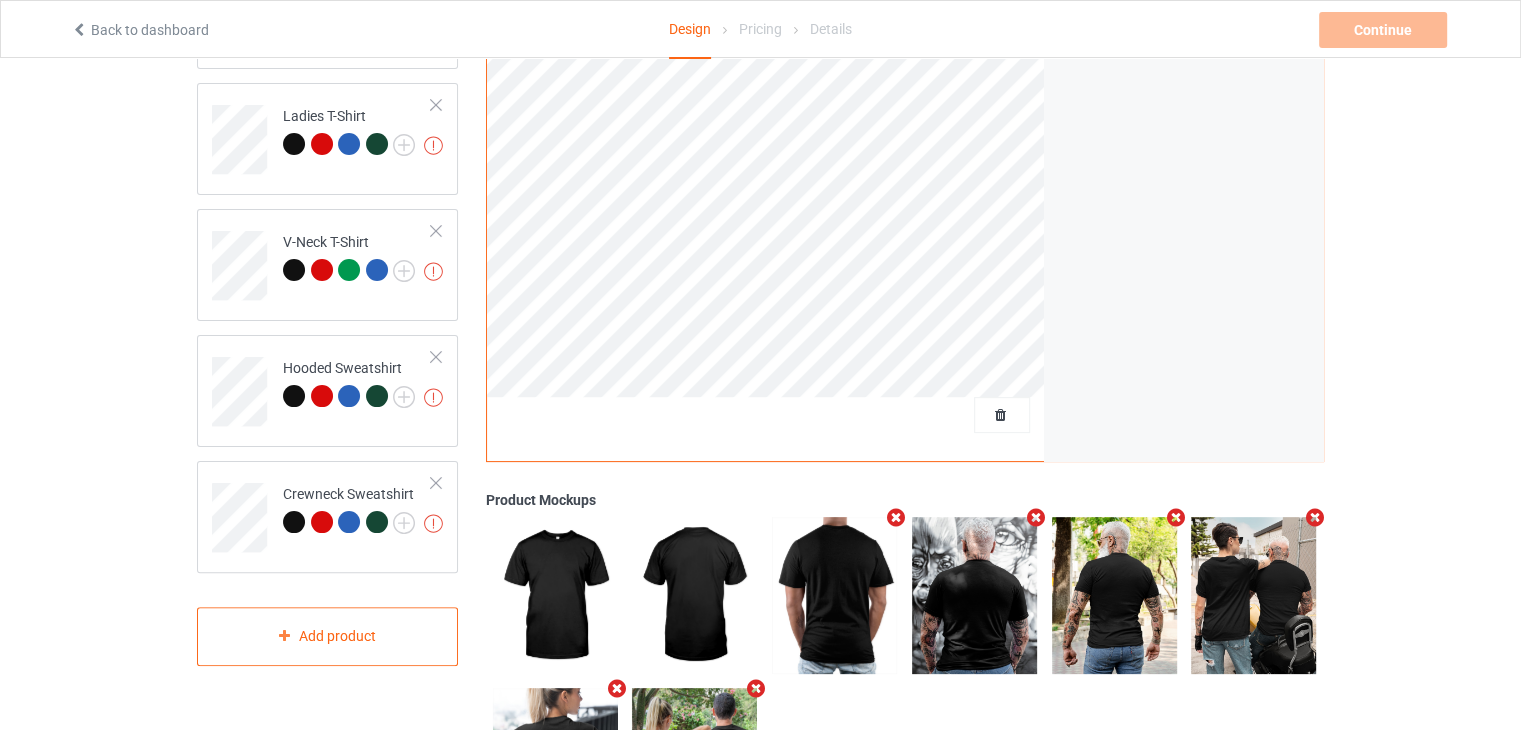scroll, scrollTop: 562, scrollLeft: 0, axis: vertical 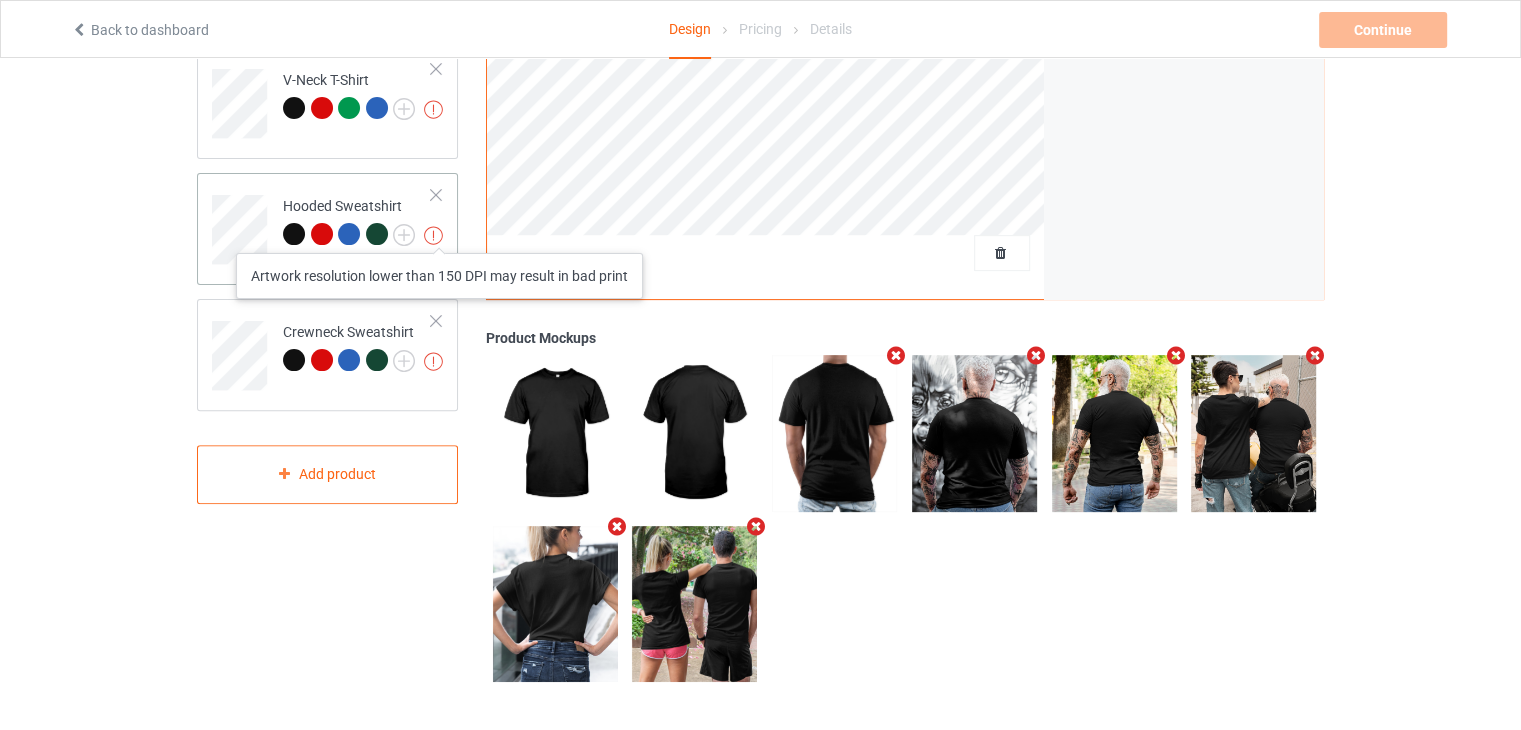 click at bounding box center [433, 235] 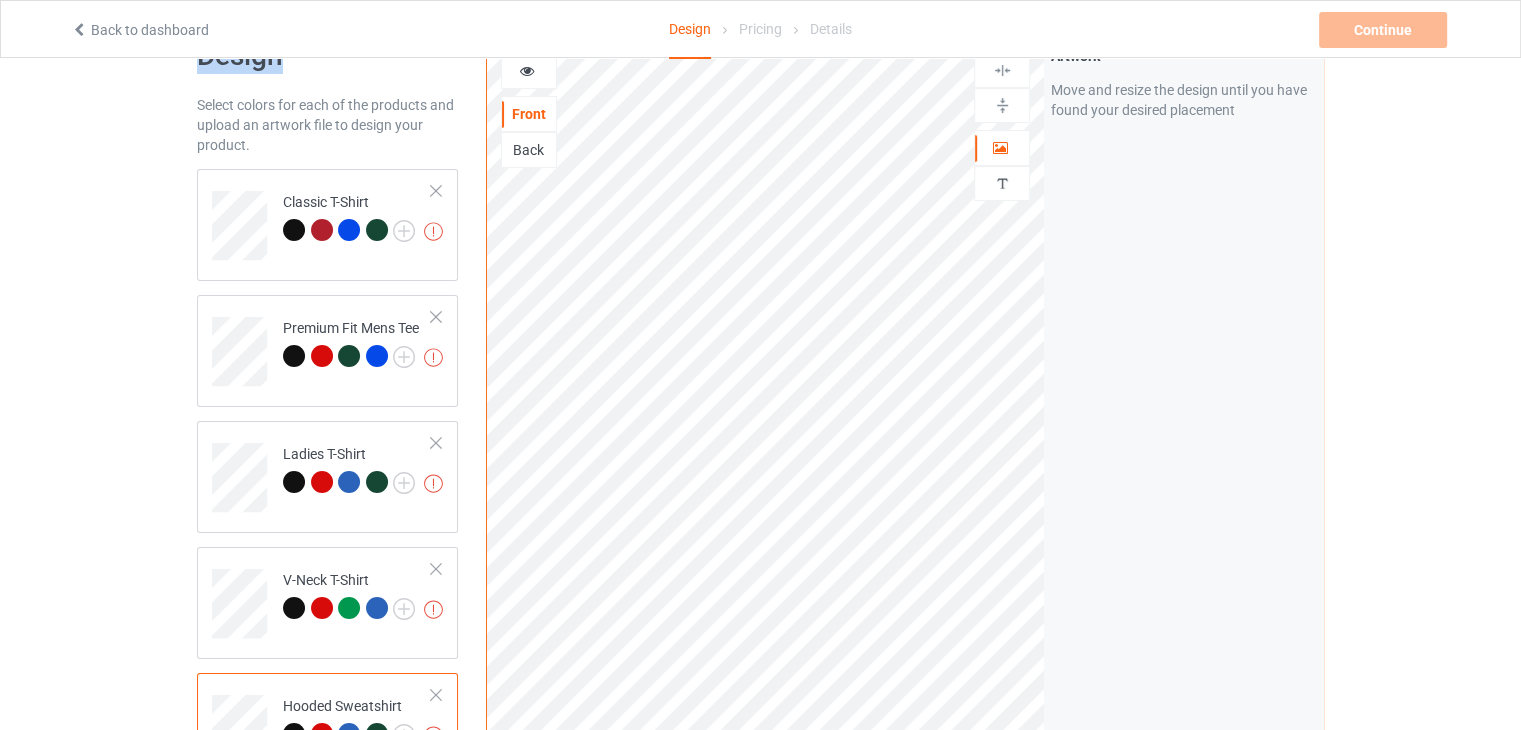 scroll, scrollTop: 0, scrollLeft: 0, axis: both 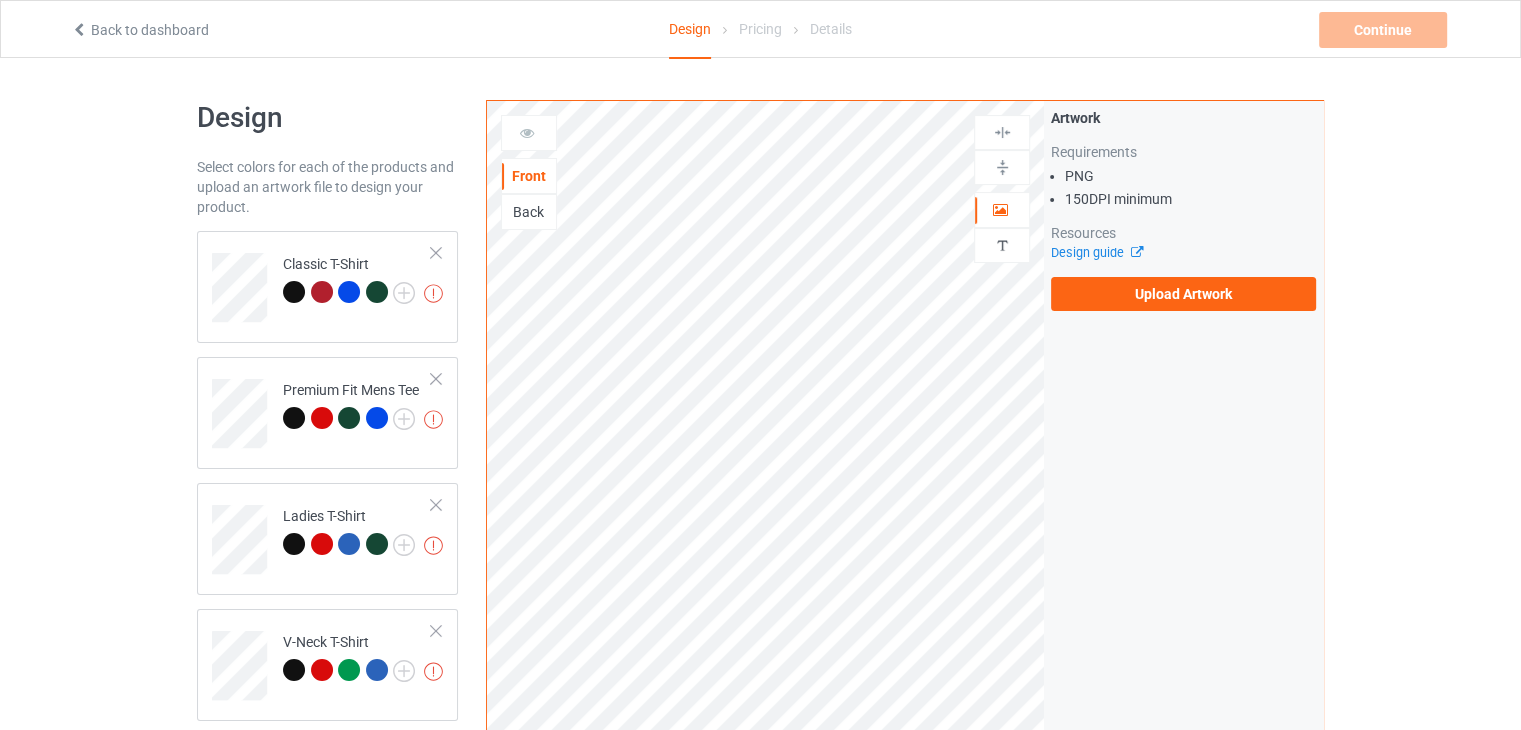 click on "Back" at bounding box center [529, 212] 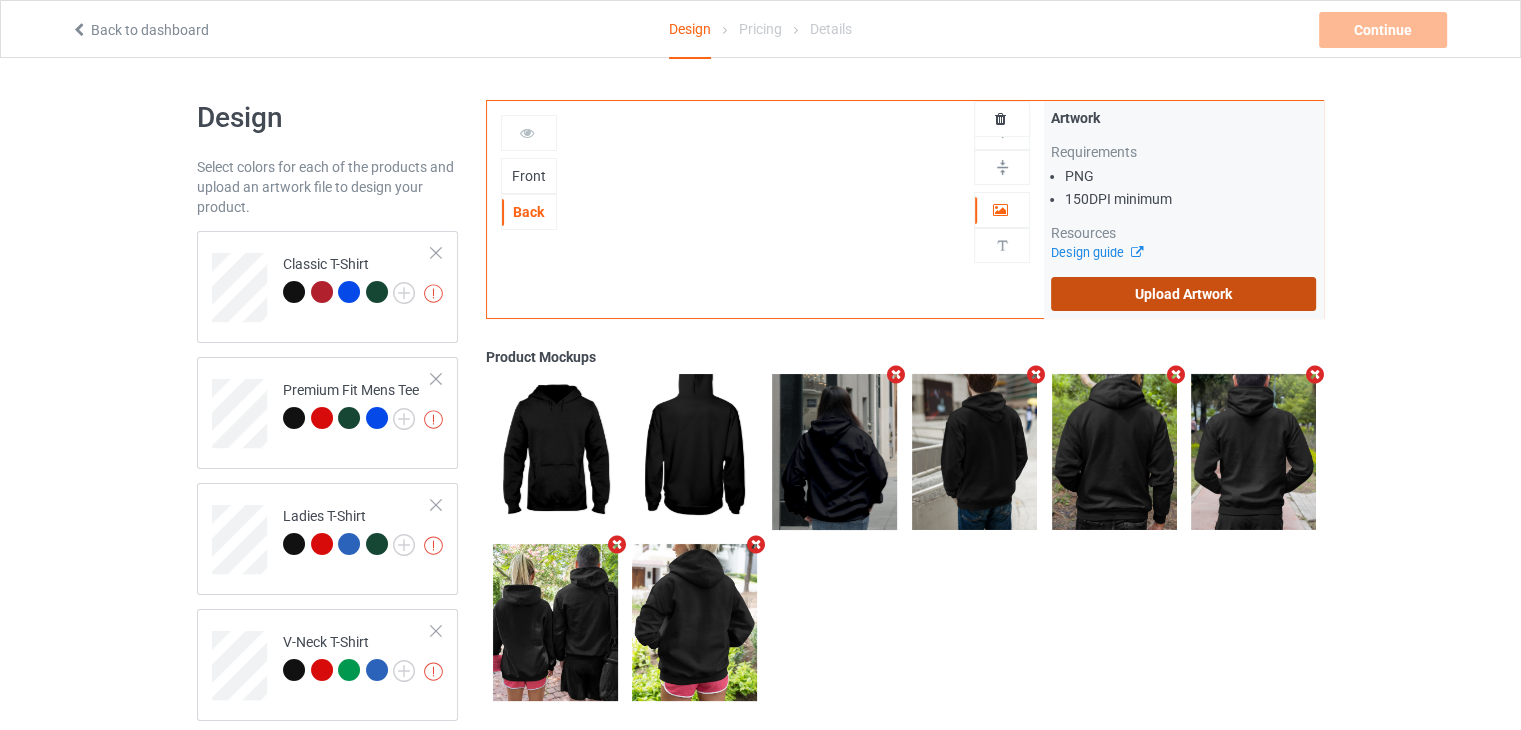 click on "Upload Artwork" at bounding box center [1183, 294] 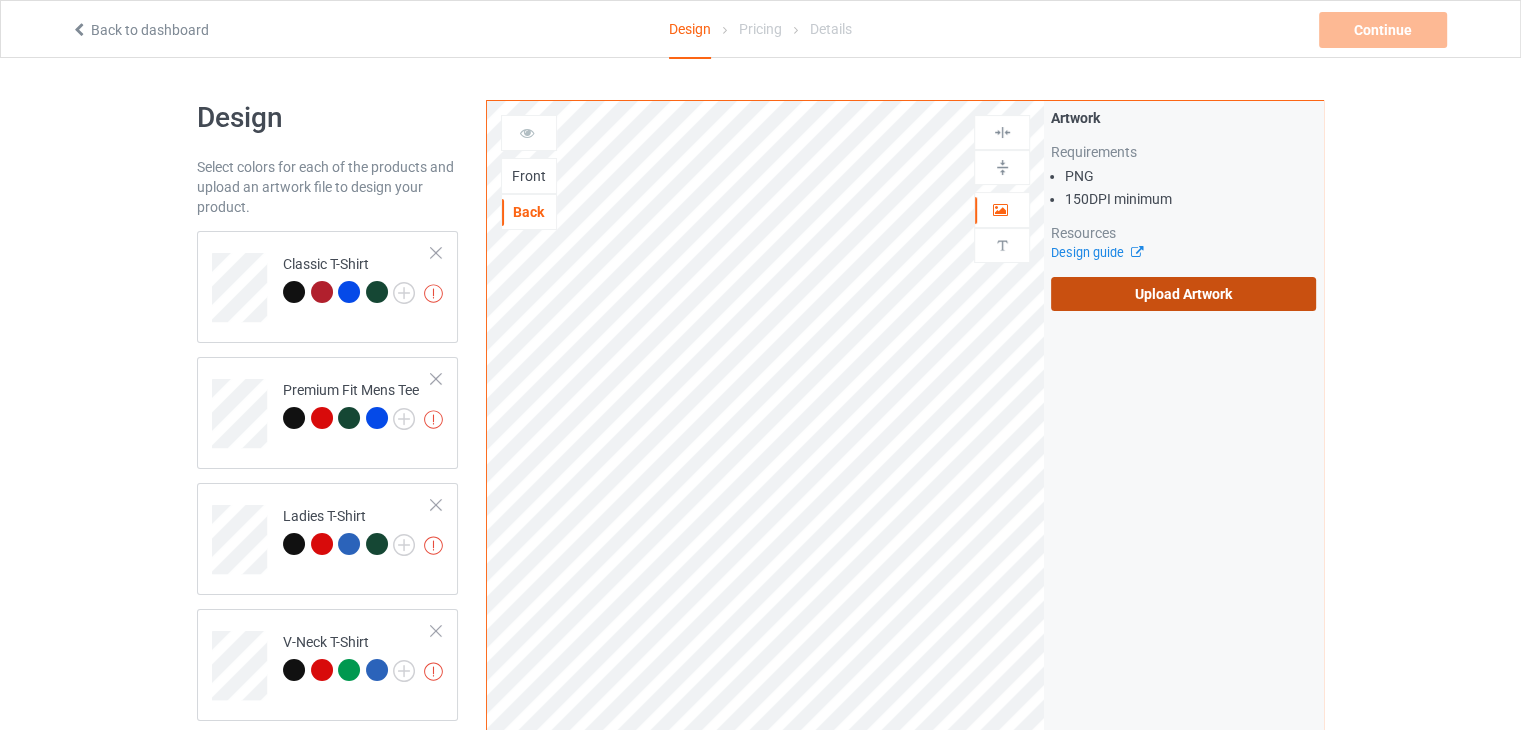 click on "Upload Artwork" at bounding box center (1183, 294) 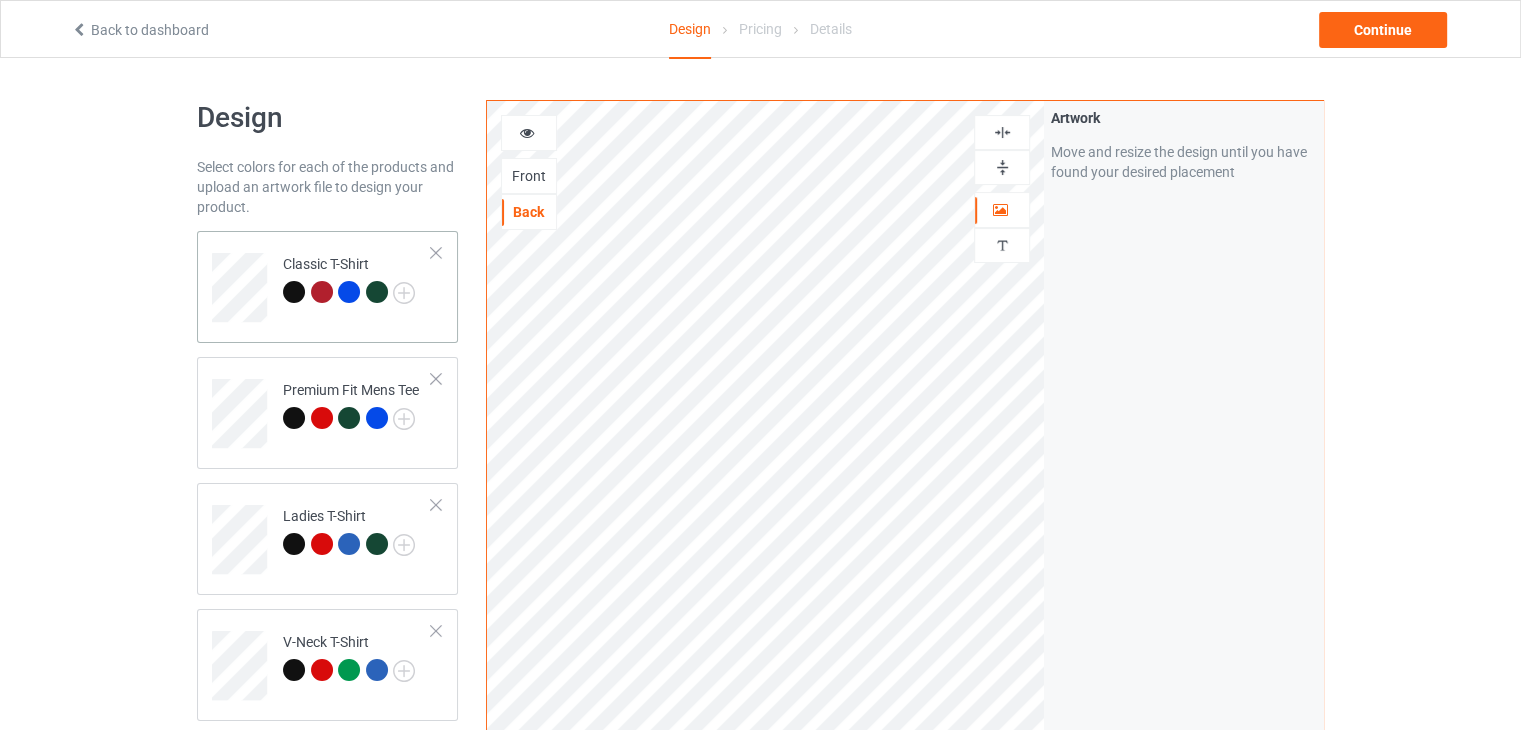 click on "Classic T-Shirt" at bounding box center (349, 278) 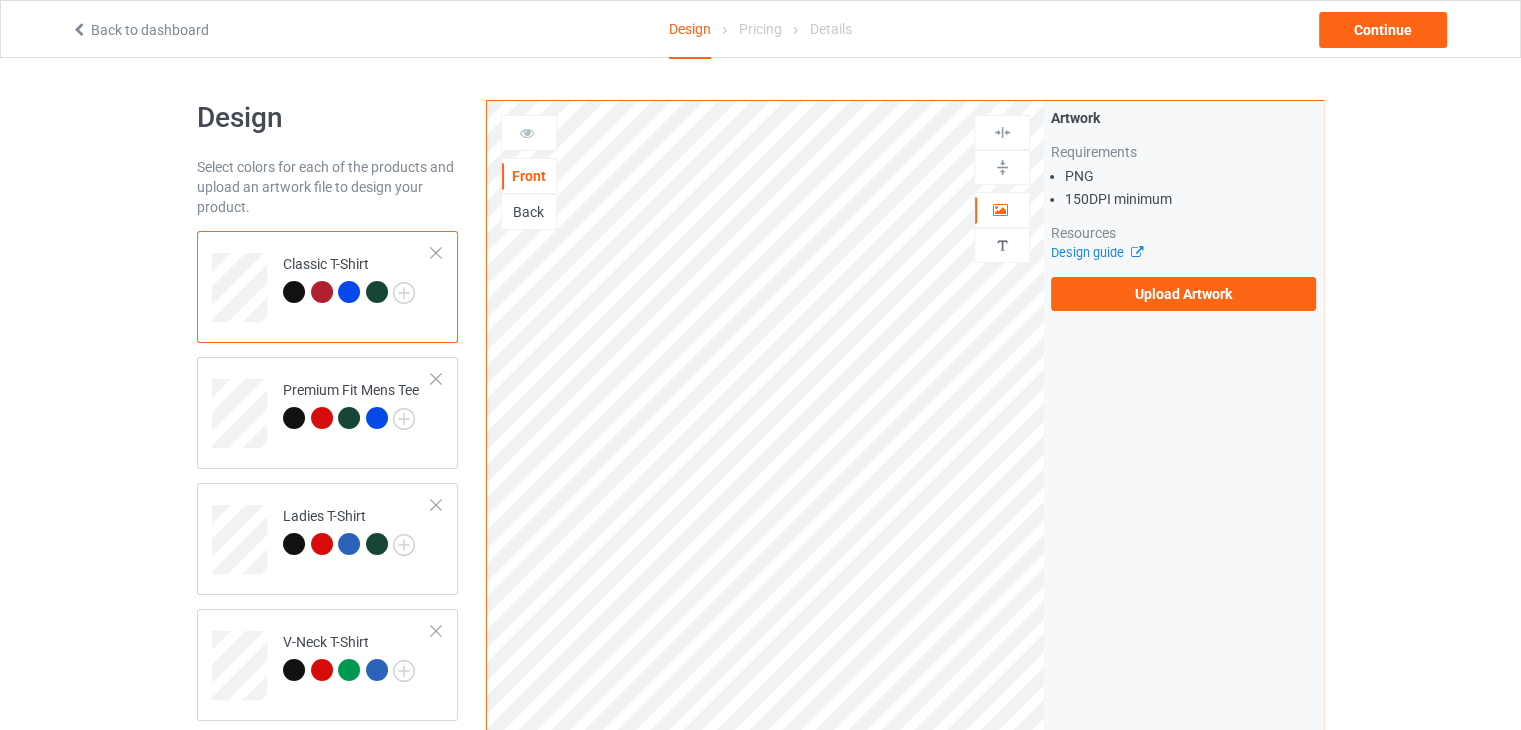 click on "Back" at bounding box center [529, 212] 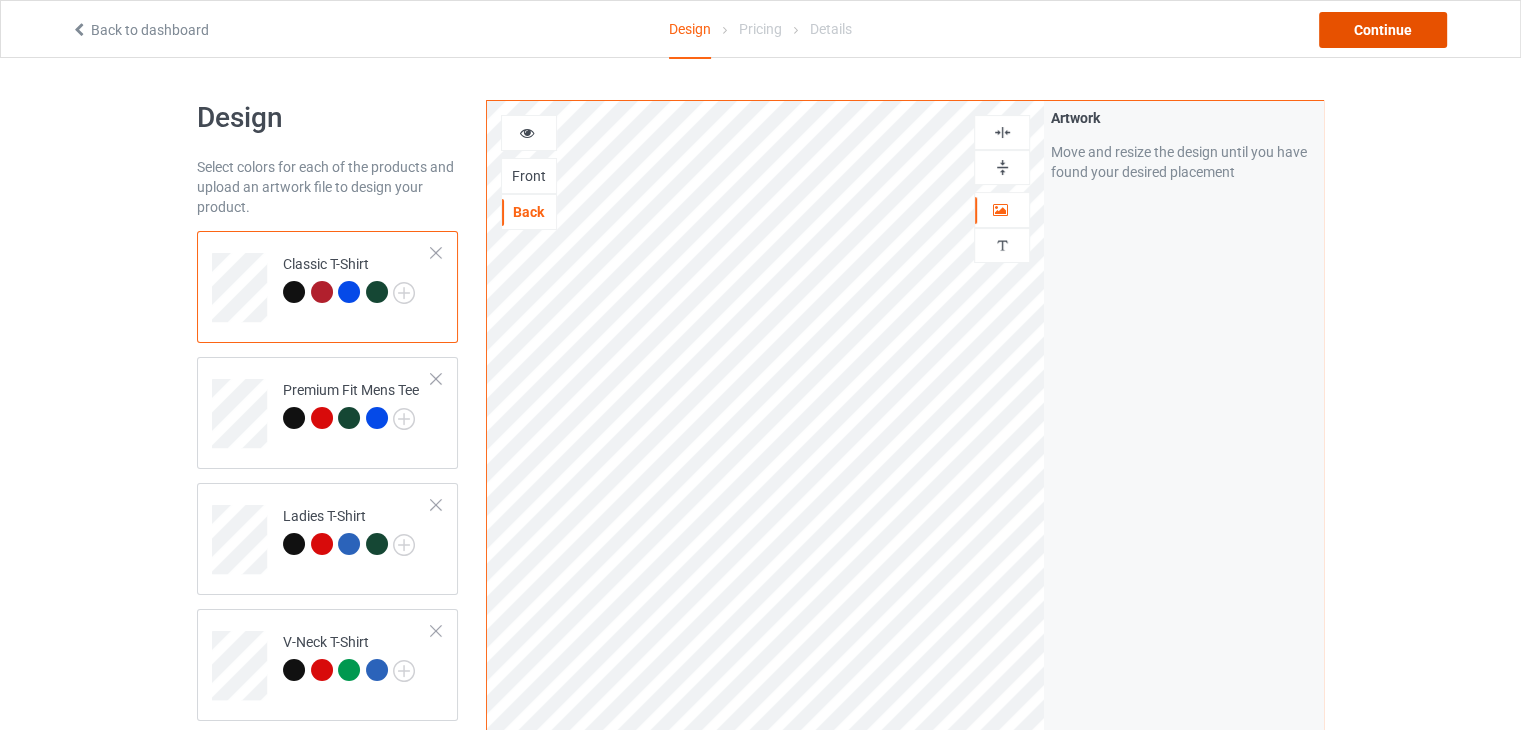 click on "Continue" at bounding box center (1383, 30) 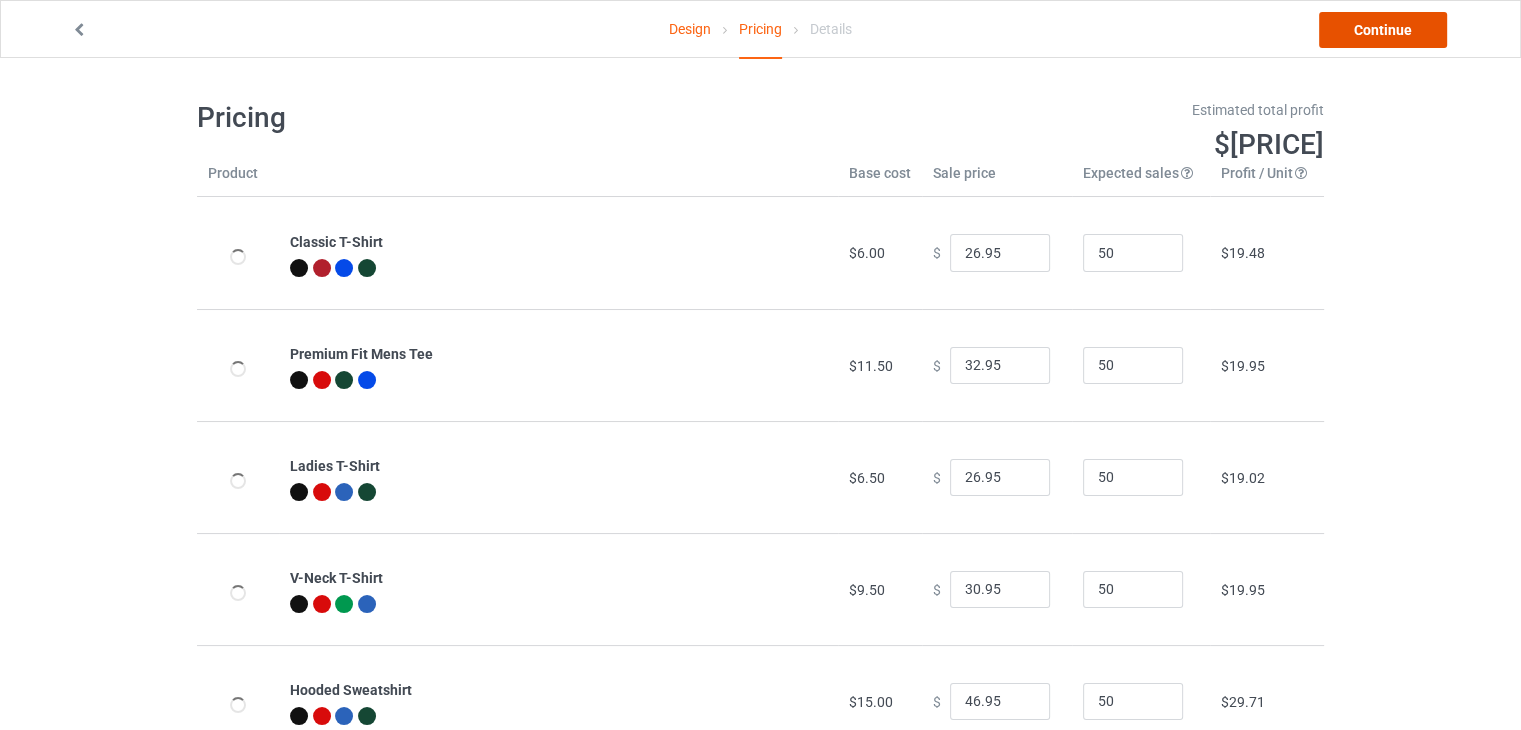 click on "Continue" at bounding box center (1383, 30) 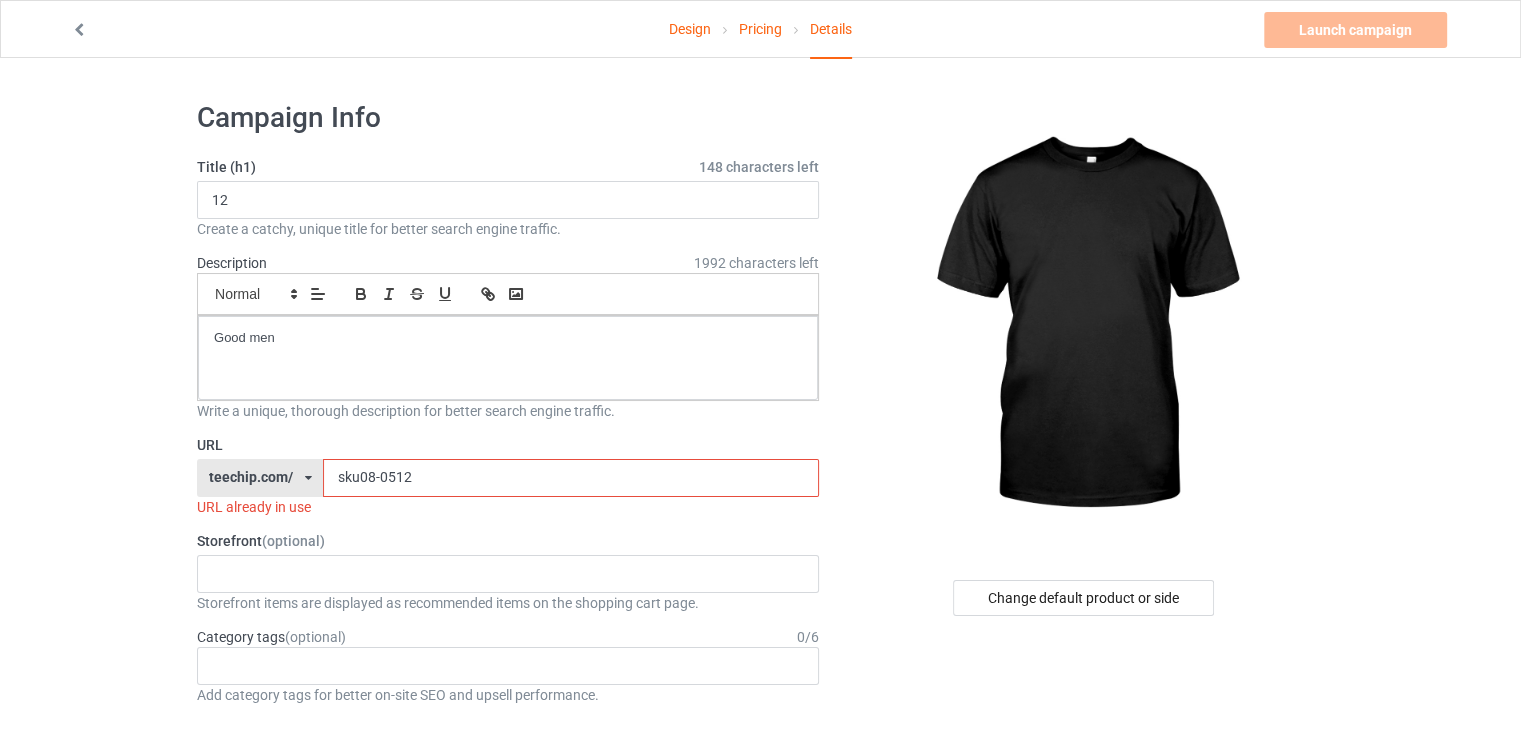 click on "sku08-0512" at bounding box center [570, 478] 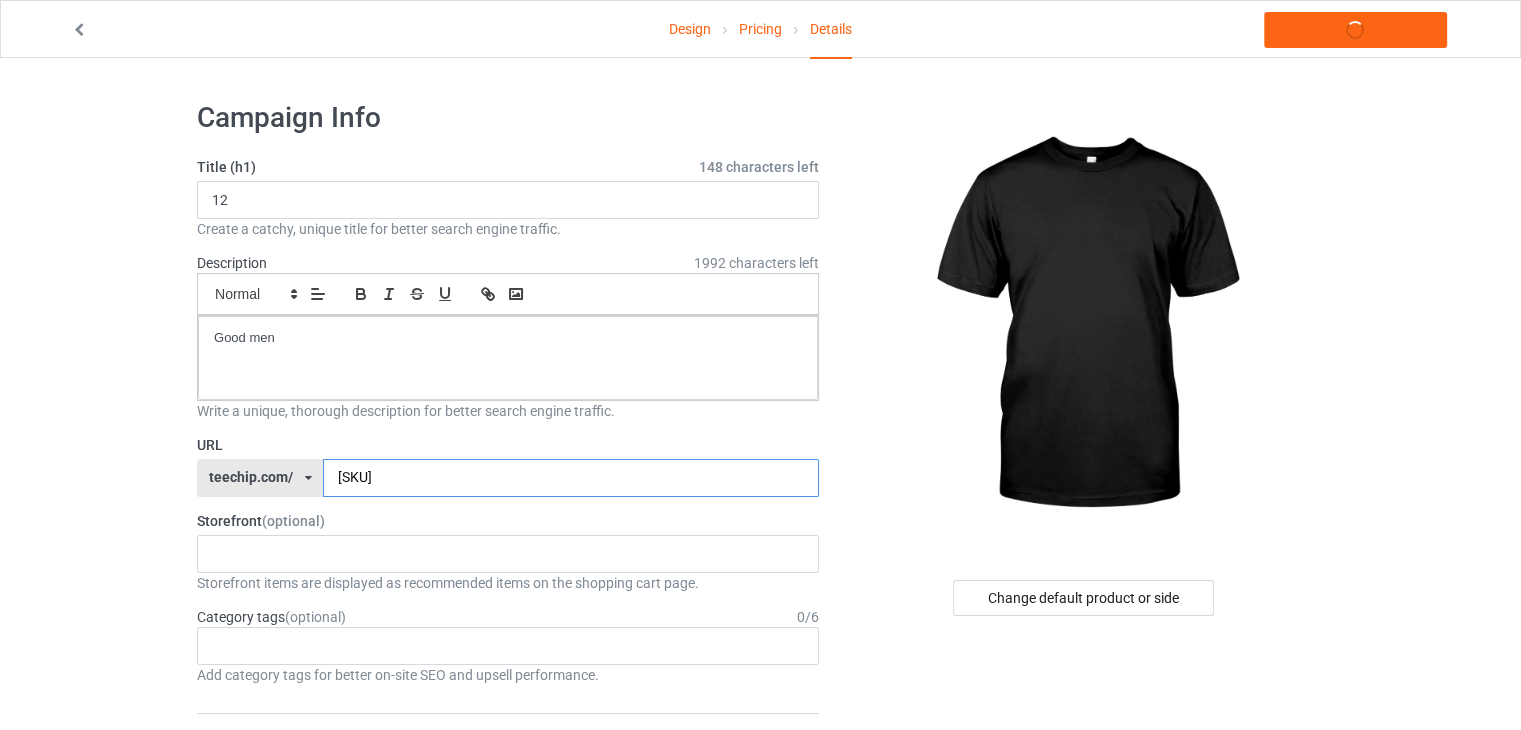 type on "[SKU]" 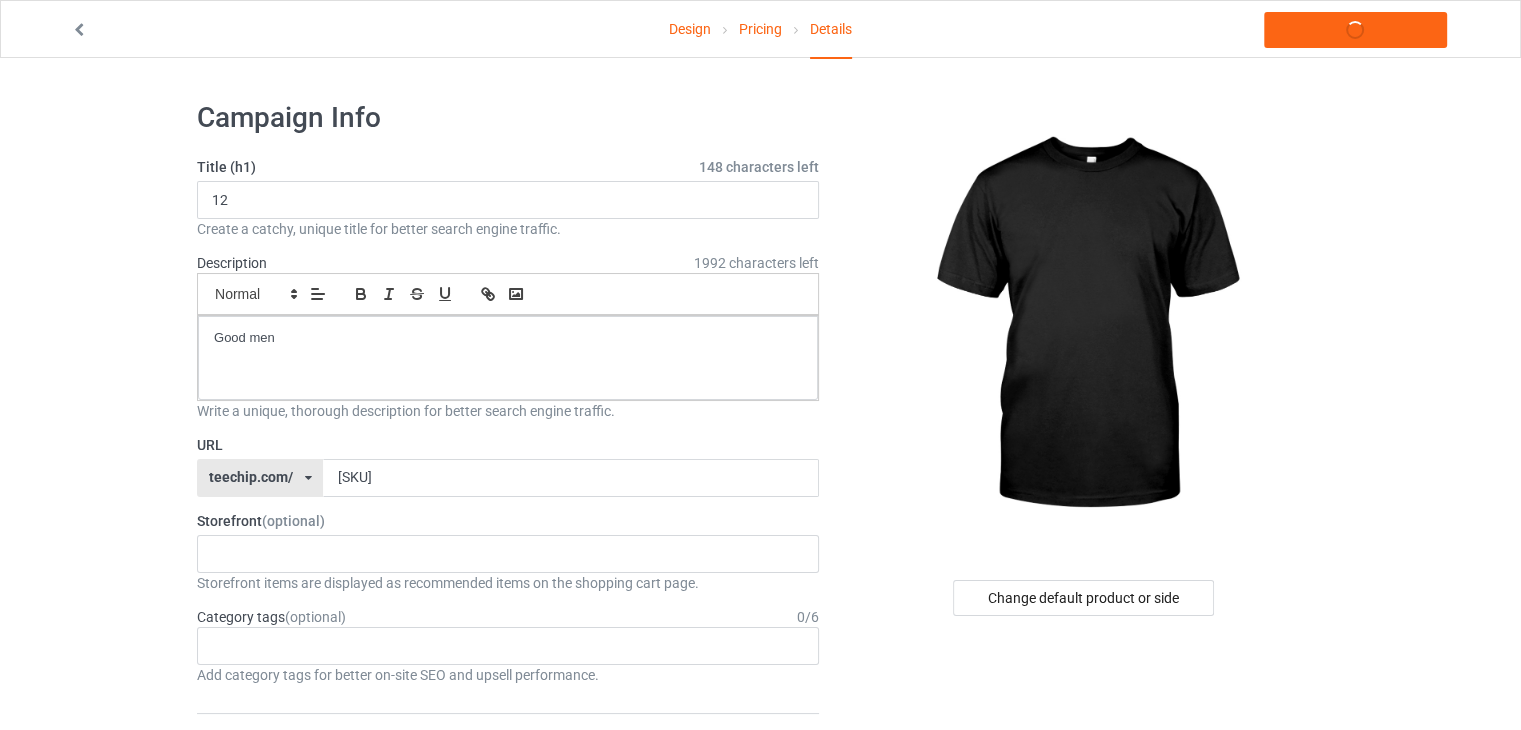 click at bounding box center (1085, 325) 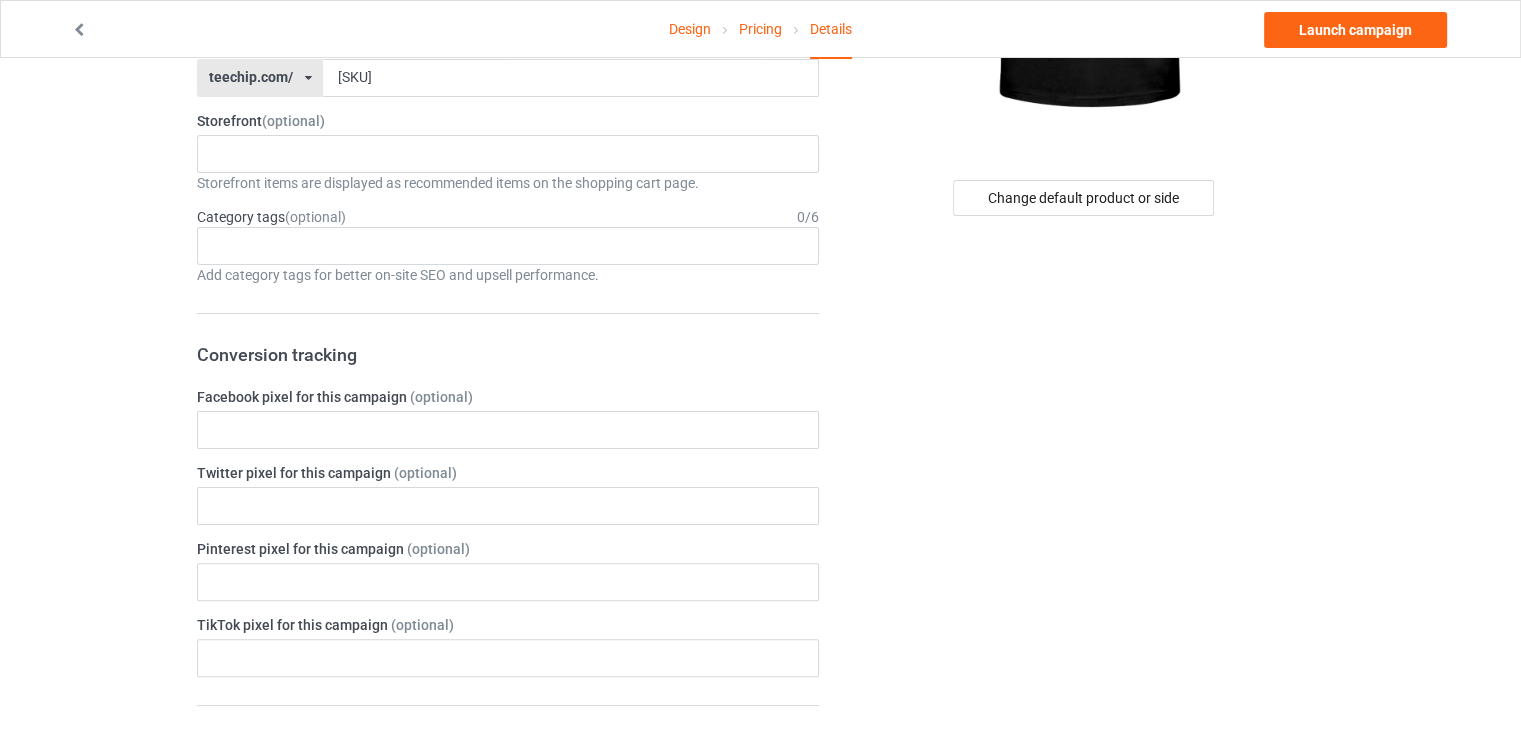 scroll, scrollTop: 900, scrollLeft: 0, axis: vertical 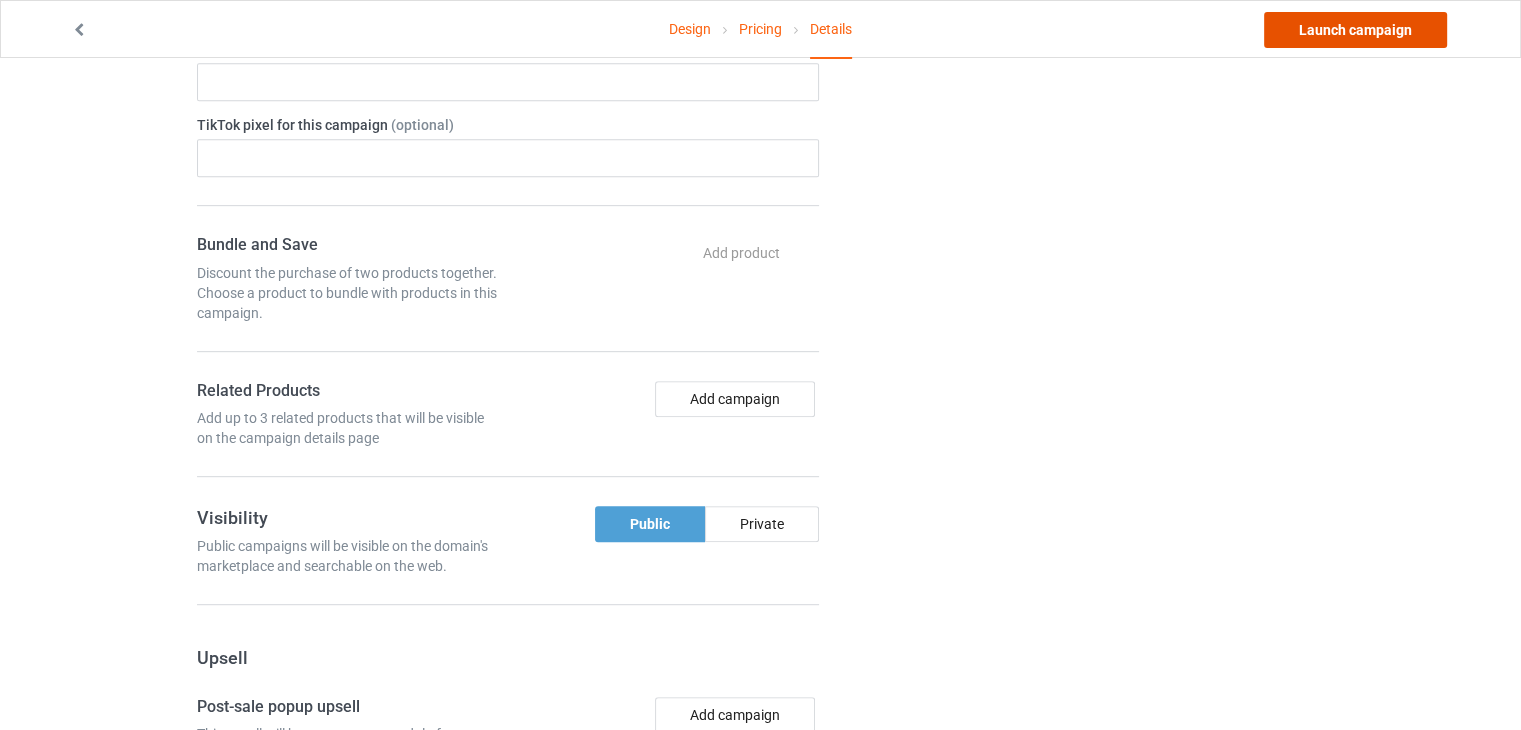 click on "Launch campaign" at bounding box center (1355, 30) 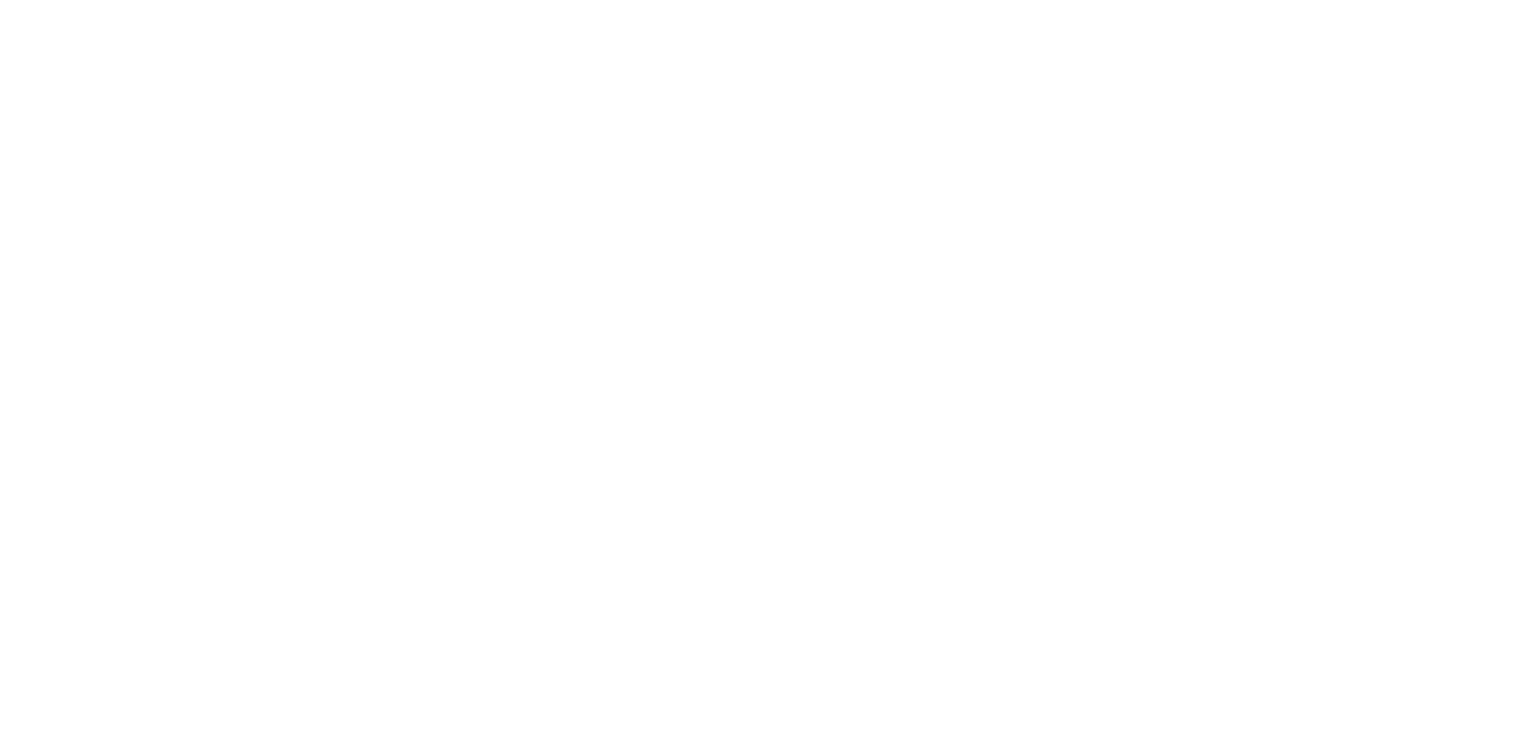 scroll, scrollTop: 0, scrollLeft: 0, axis: both 